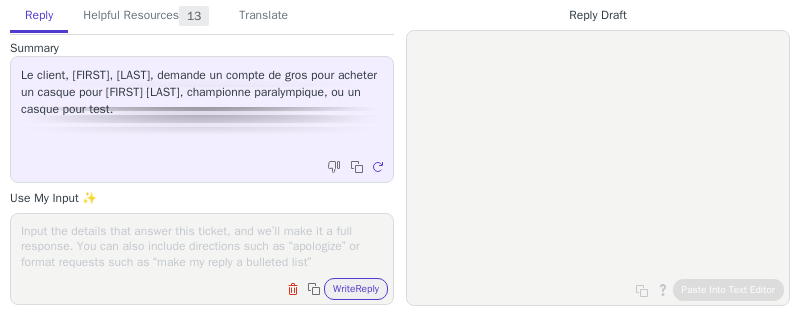 scroll, scrollTop: 0, scrollLeft: 0, axis: both 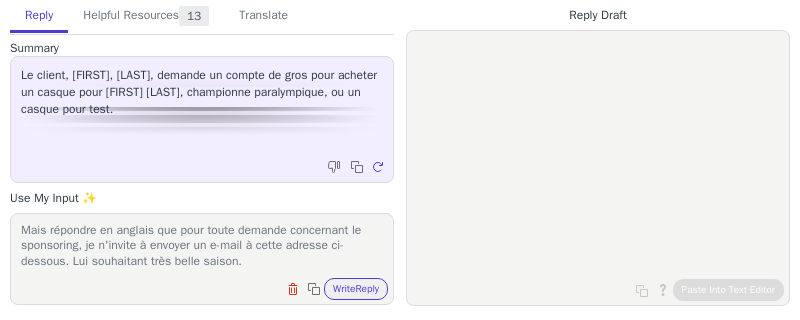 paste on "[EMAIL]" 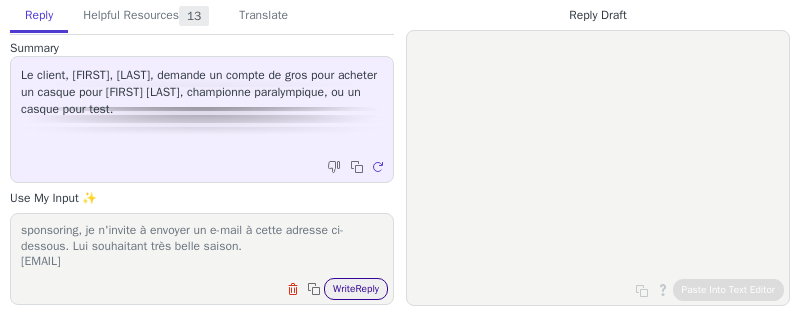 type on "Mais répondre en anglais que pour toute demande concernant le sponsoring, je n'invite à envoyer un e-mail à cette adresse ci-dessous. Lui souhaitant très belle saison.
[EMAIL]" 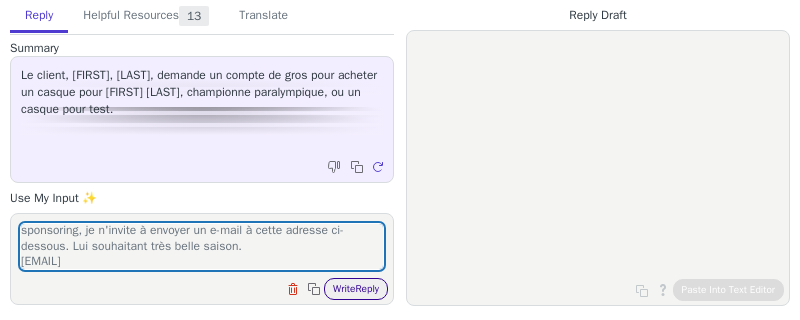 click on "Write  Reply" at bounding box center (356, 289) 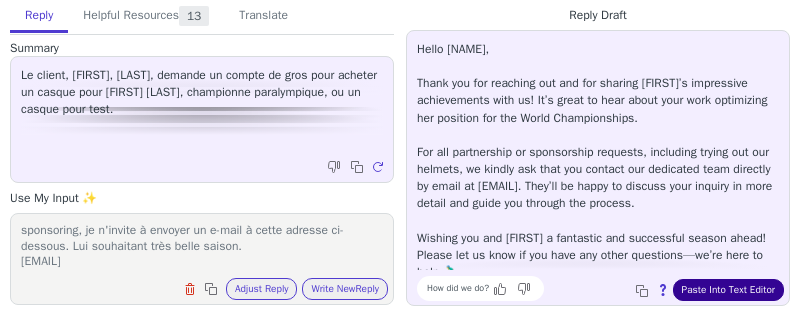 click on "Paste Into Text Editor" at bounding box center (728, 290) 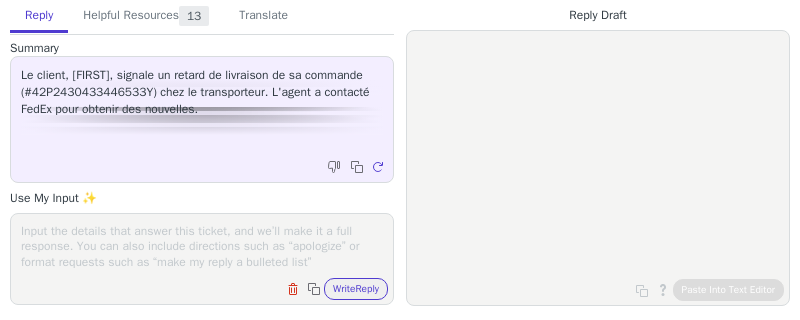 scroll, scrollTop: 0, scrollLeft: 0, axis: both 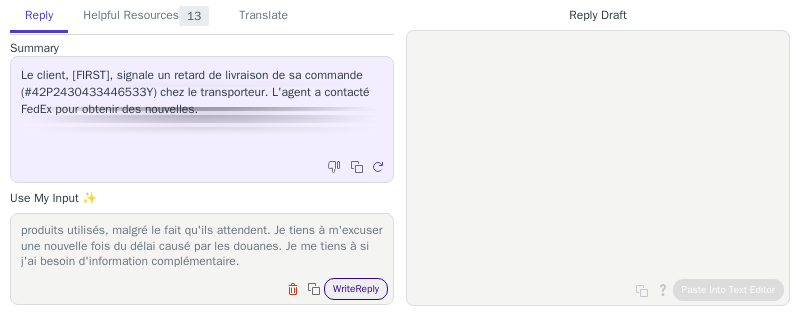 type on "Lui envoyer un message pour savoir si il est satisfait des produits utilisés, malgré le fait qu'ils attendent. Je tiens à m'excuser une nouvelle fois du délai causé par les douanes. Je me tiens à si j'ai besoin d'information complémentaire." 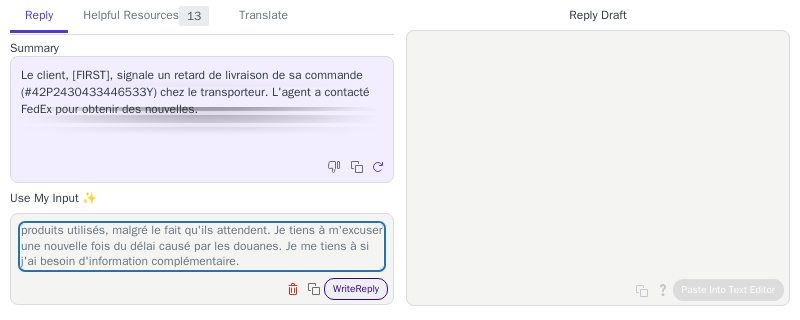 click on "Write  Reply" at bounding box center [356, 289] 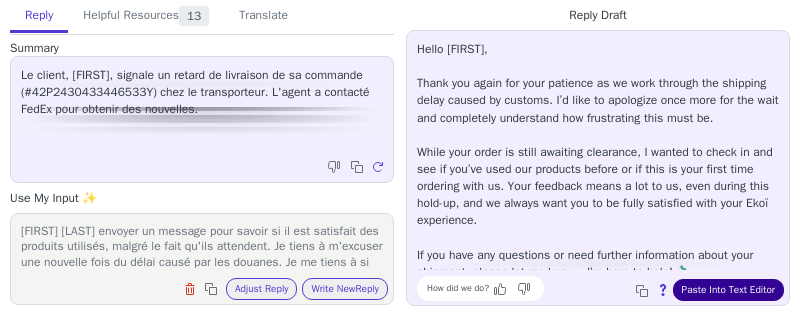 click on "Paste Into Text Editor" at bounding box center (728, 290) 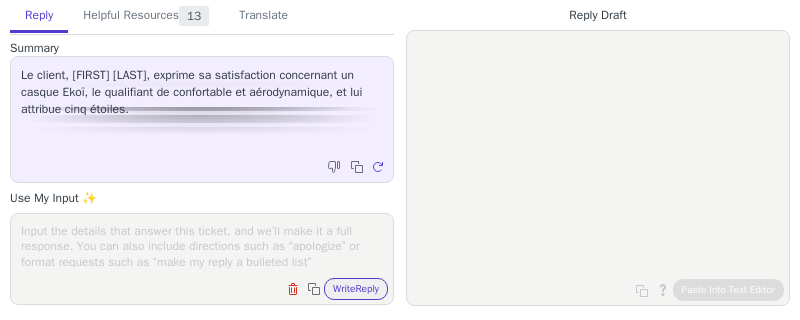 scroll, scrollTop: 0, scrollLeft: 0, axis: both 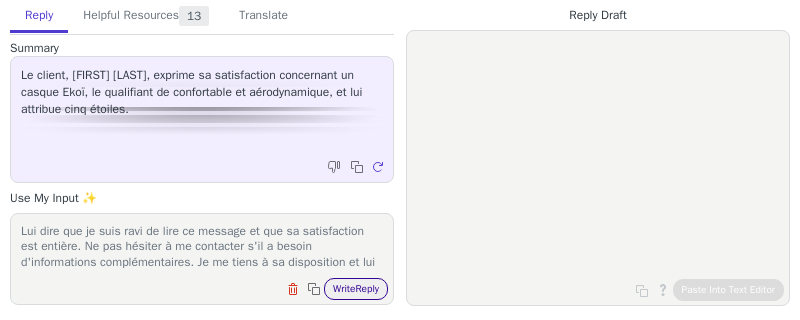 type on "Lui dire que je suis ravi de lire ce message et que sa satisfaction est entière. Ne pas hésiter à me contacter s'il a besoin d'informations complémentaires. Je me tiens à sa disposition et lui souhaite de nombreux kilomètres avec nous." 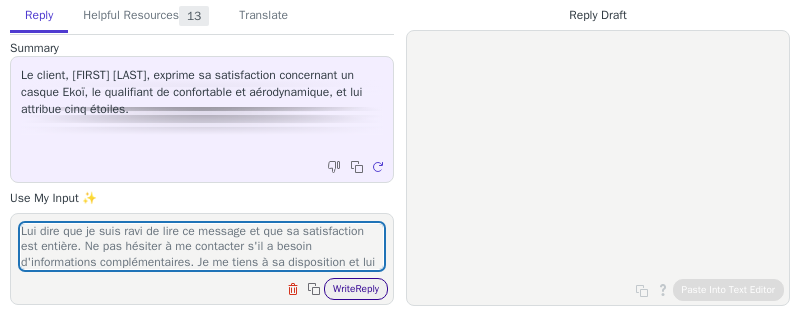 click on "Write  Reply" at bounding box center (356, 289) 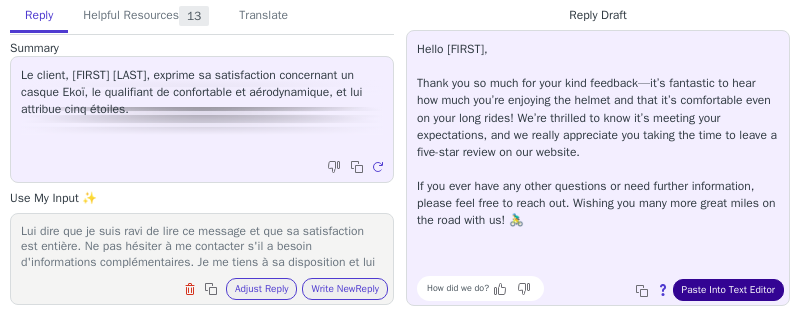 click on "Paste Into Text Editor" at bounding box center (728, 290) 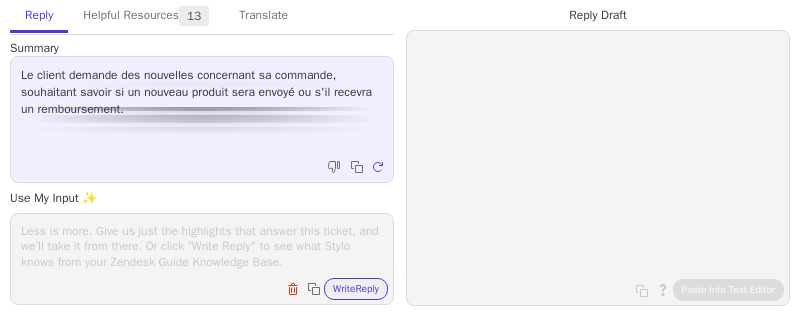 scroll, scrollTop: 0, scrollLeft: 0, axis: both 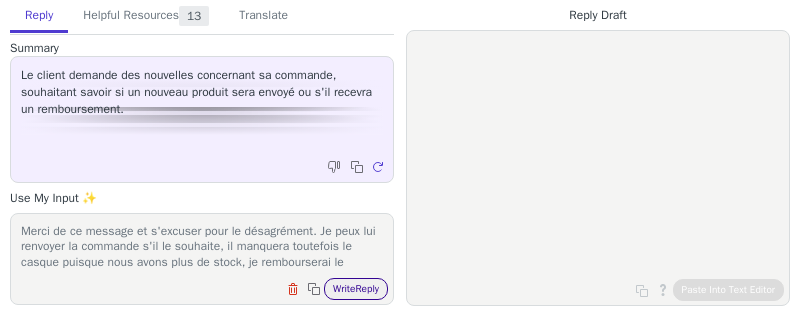 type on "Merci de ce message et s'excuser pour le désagrément. Je peux lui renvoyer la commande s'il le souhaite, il manquera toutefois le casque puisque nous avons plus de stock, je rembourserai le casque. Bien évidemment est-il d'accord pour cette solution ou souhaite-il un remboursement intégral ?" 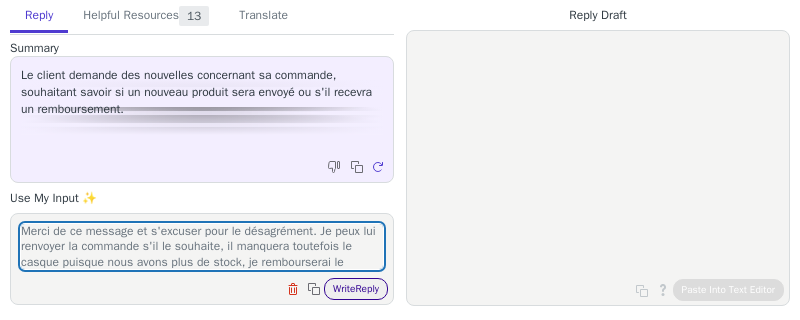 click on "Write  Reply" at bounding box center [356, 289] 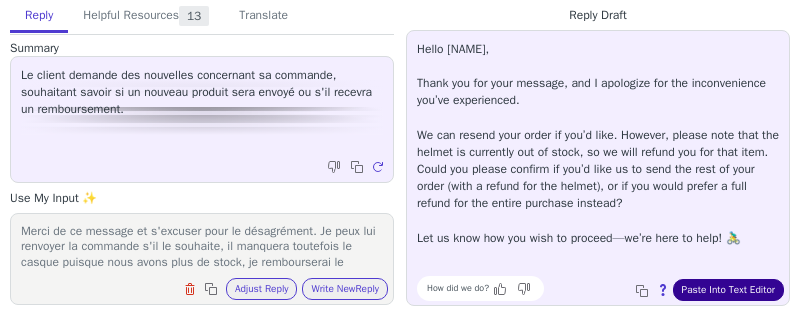 click on "Paste Into Text Editor" at bounding box center [728, 290] 